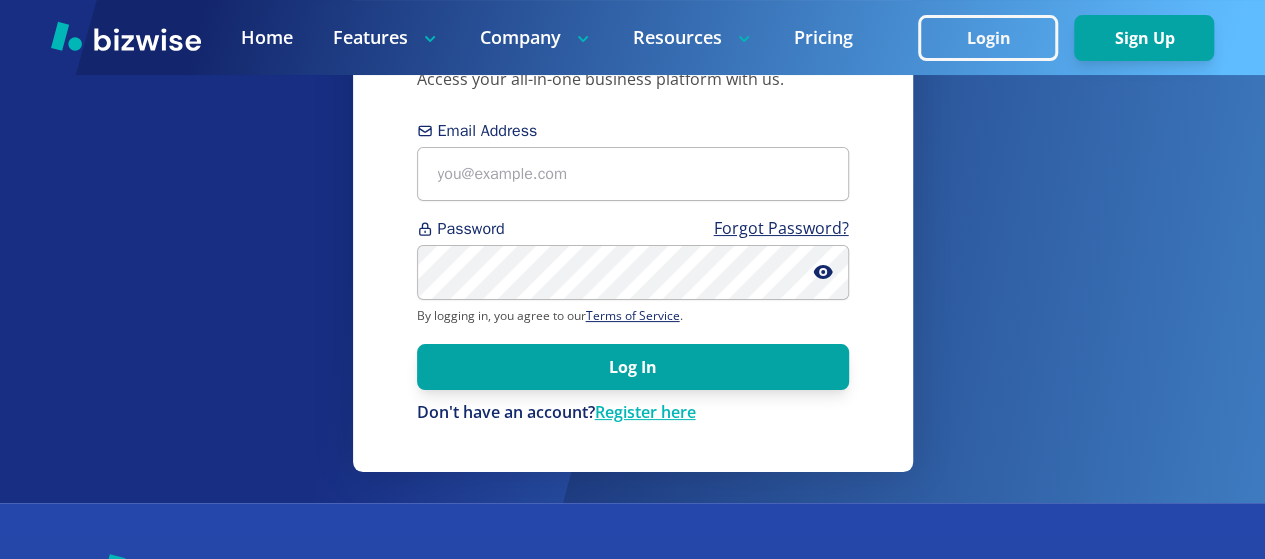 scroll, scrollTop: 193, scrollLeft: 0, axis: vertical 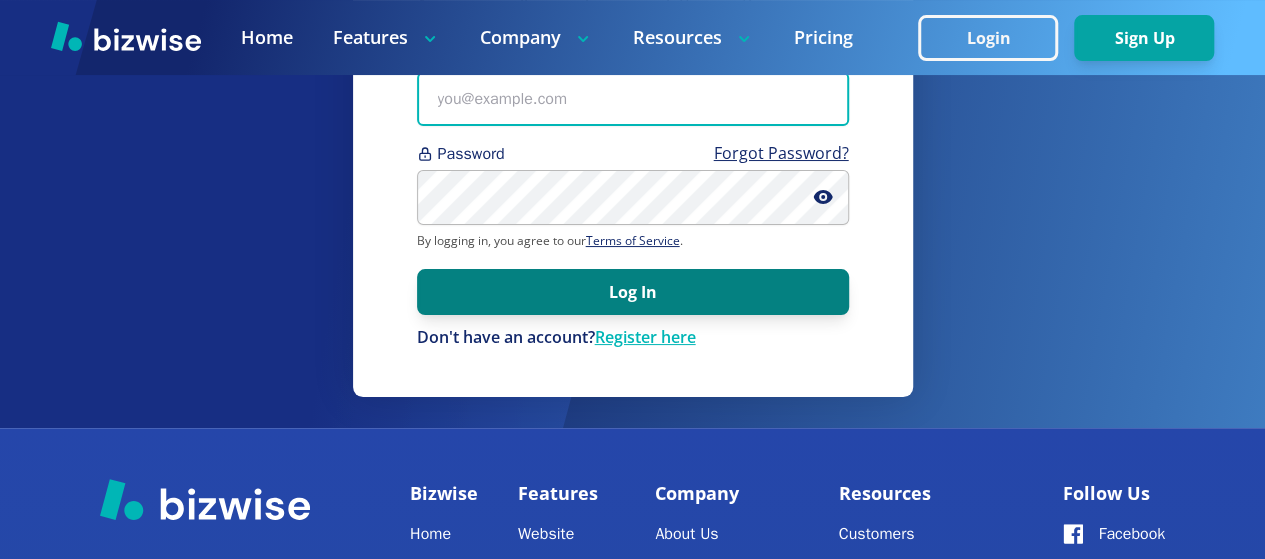 type on "saintlukesunitedchurchtoronto@gmail.com" 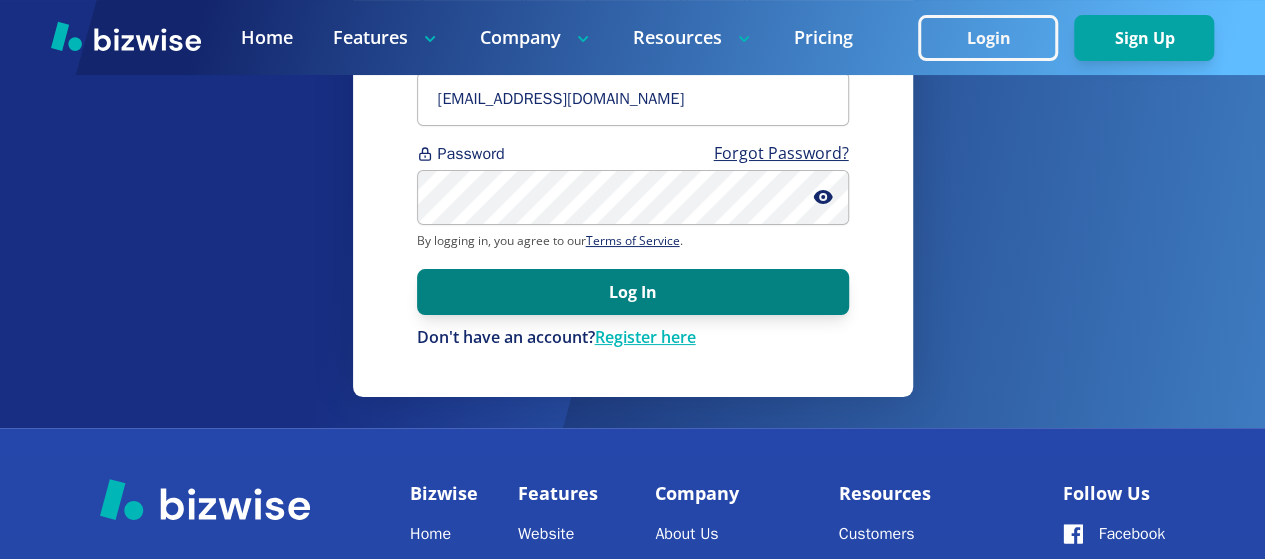 click on "Log In" at bounding box center (633, 292) 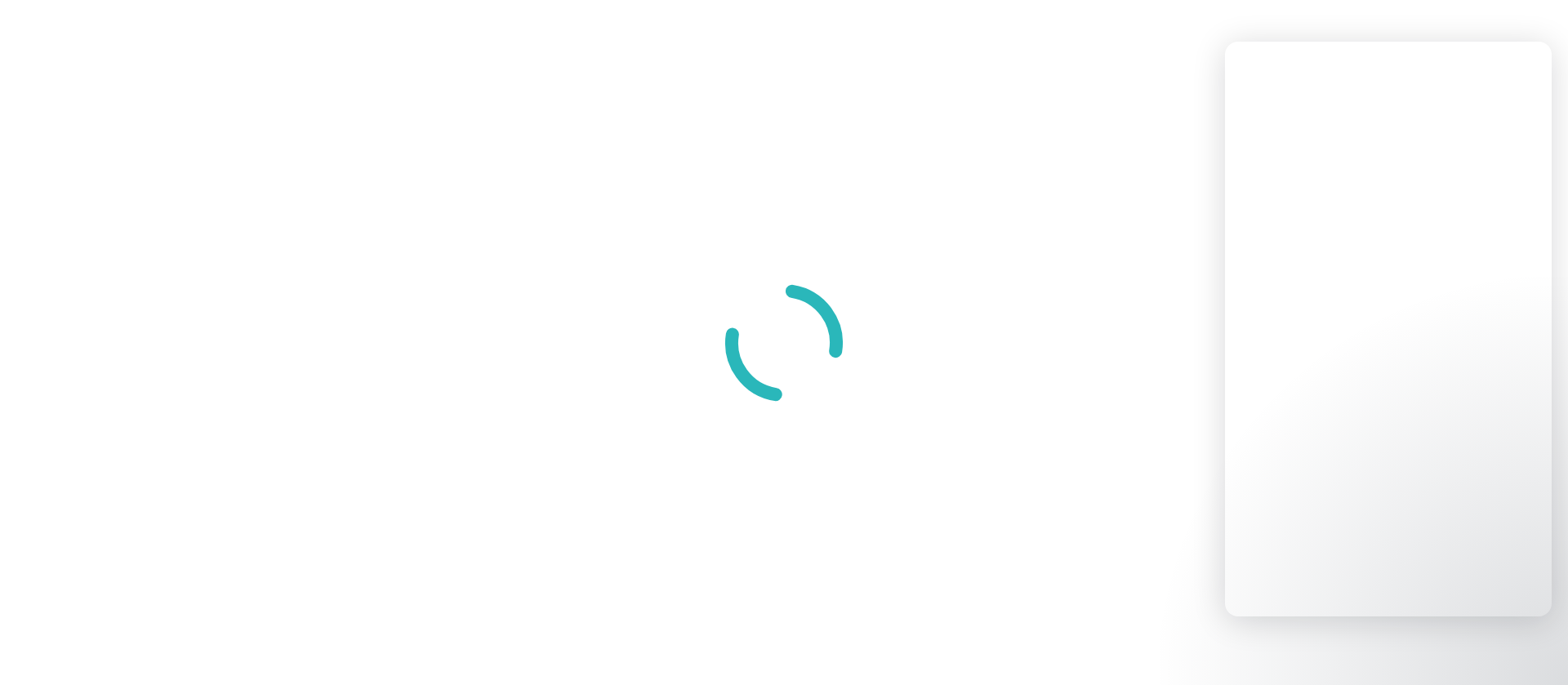 scroll, scrollTop: 0, scrollLeft: 0, axis: both 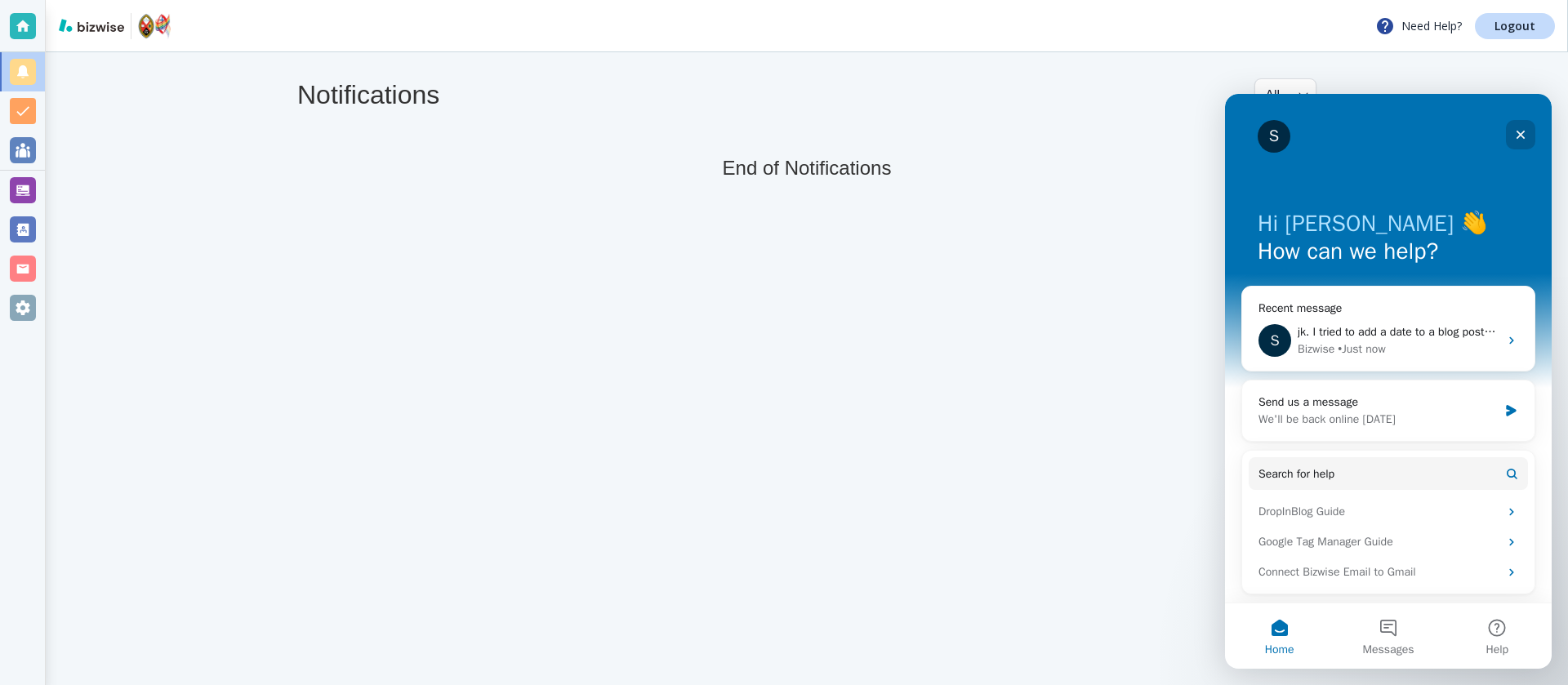 click 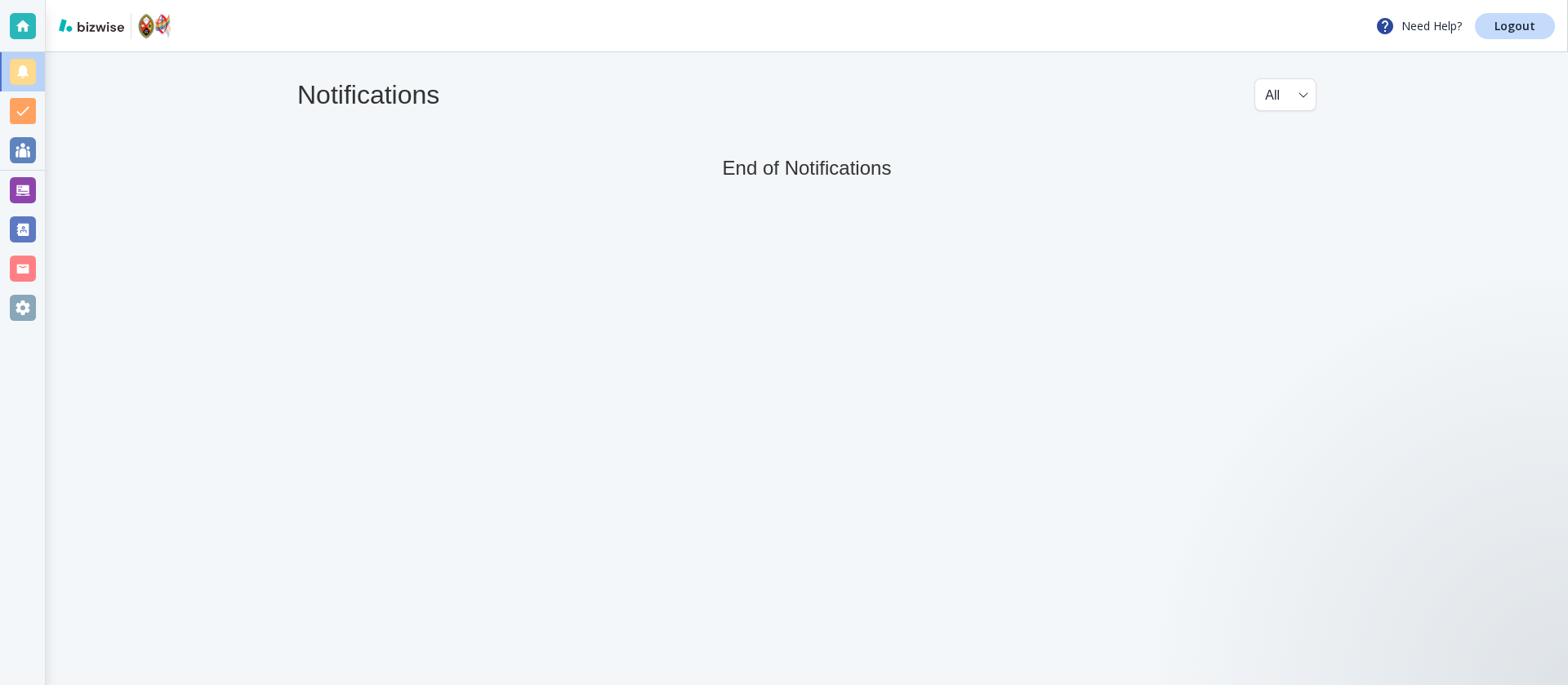 scroll, scrollTop: 0, scrollLeft: 0, axis: both 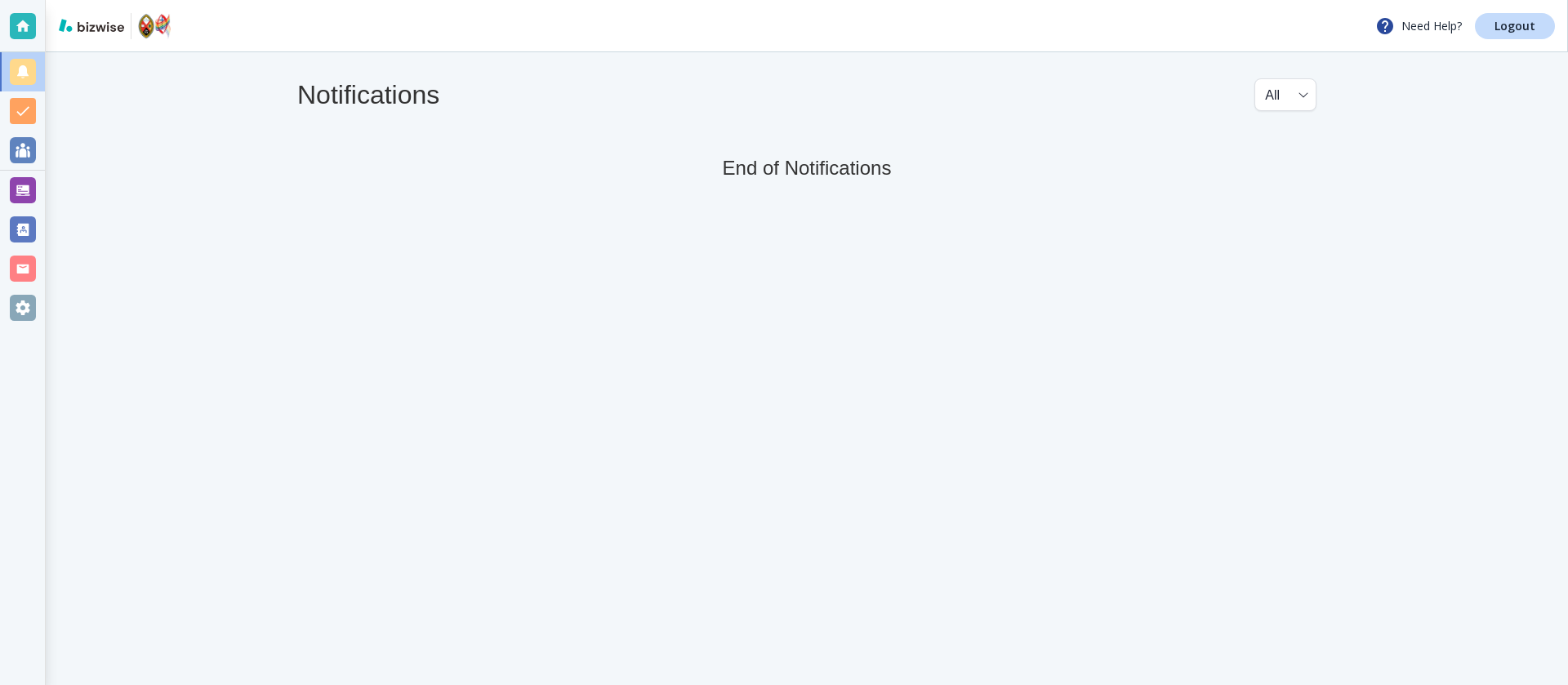 click at bounding box center (23, 190) 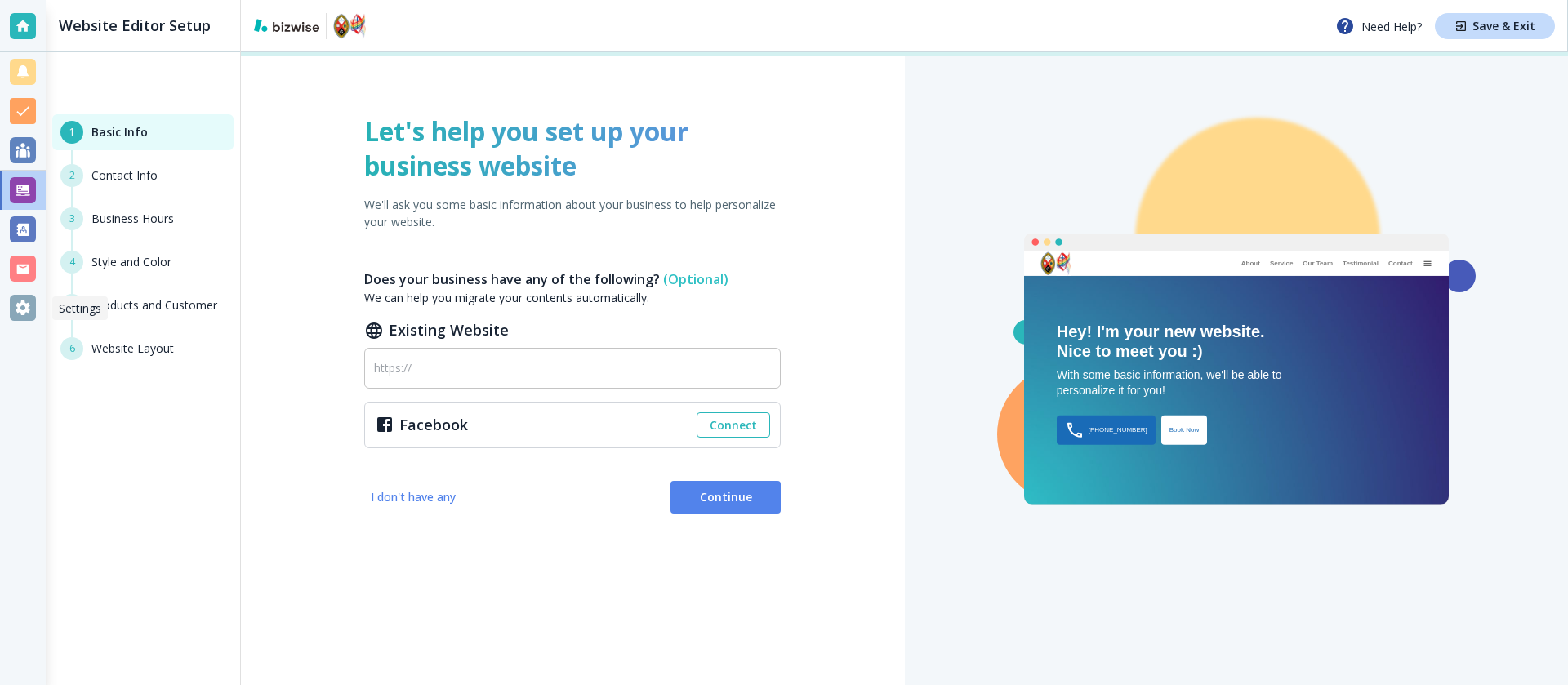 click at bounding box center [23, 308] 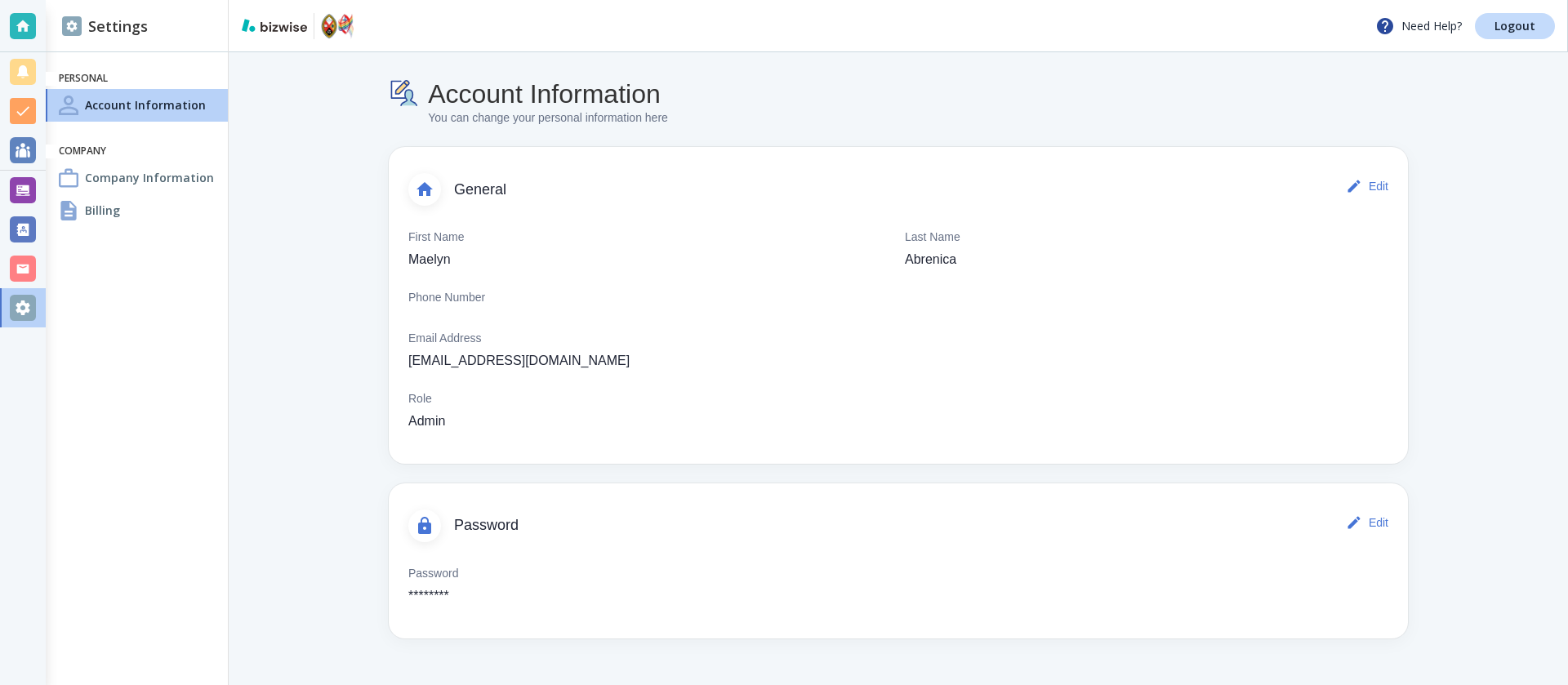 click on "Company Information" at bounding box center (149, 177) 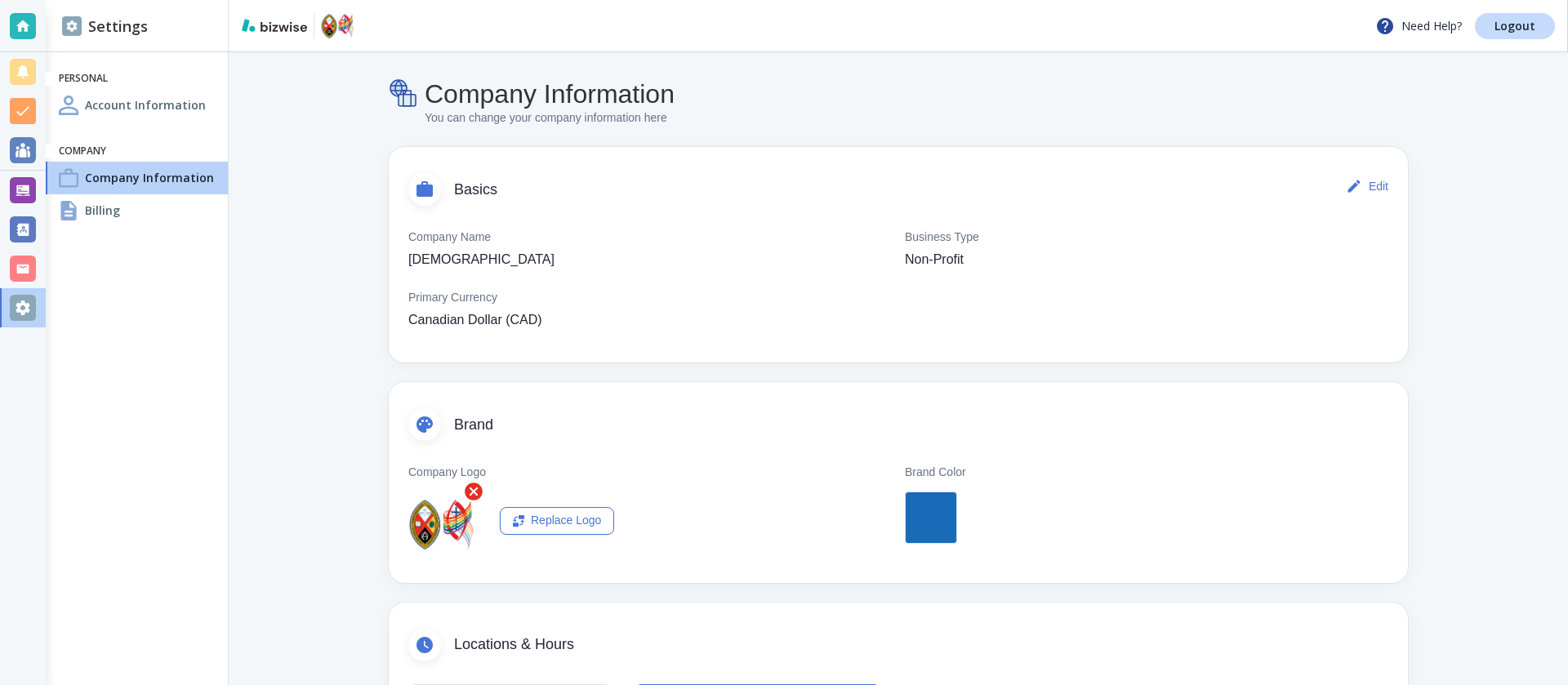 scroll, scrollTop: 476, scrollLeft: 0, axis: vertical 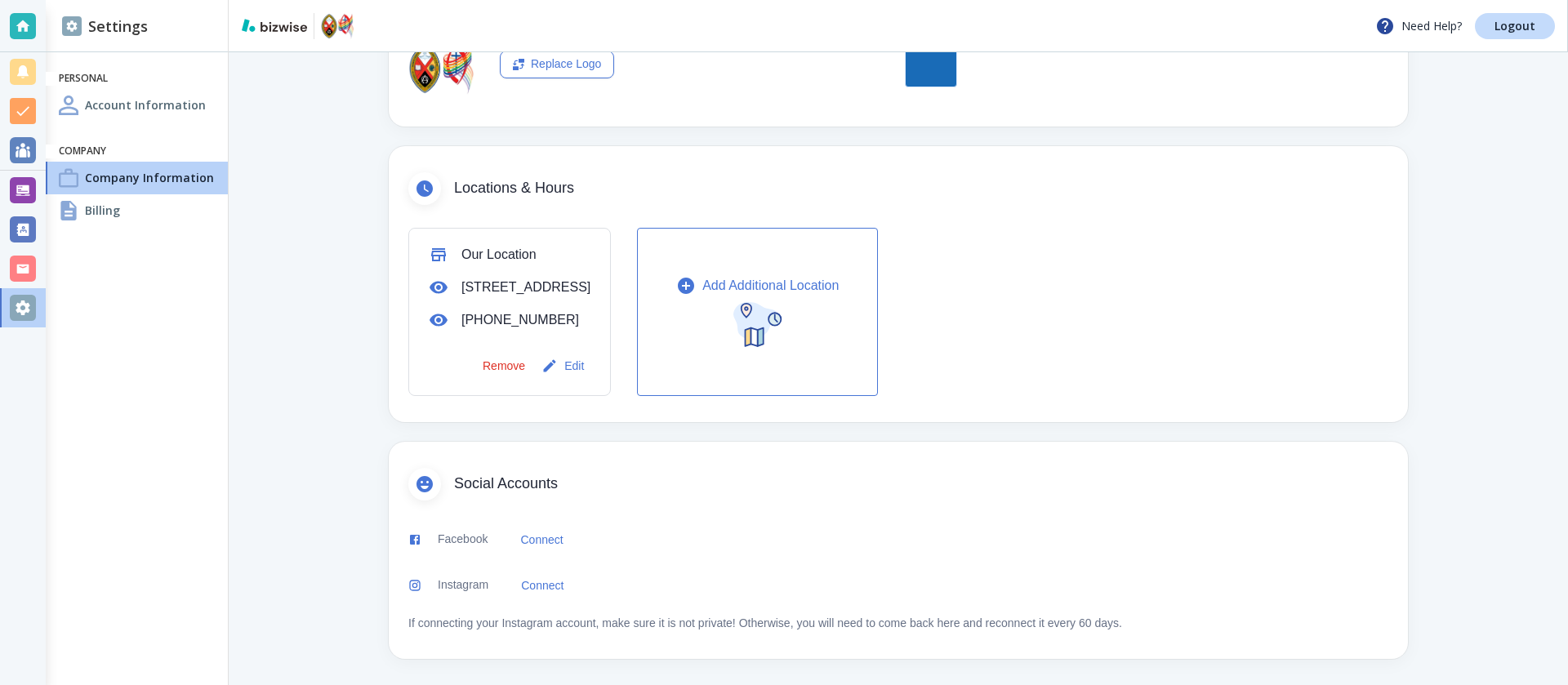 click on "Billing" at bounding box center [136, 211] 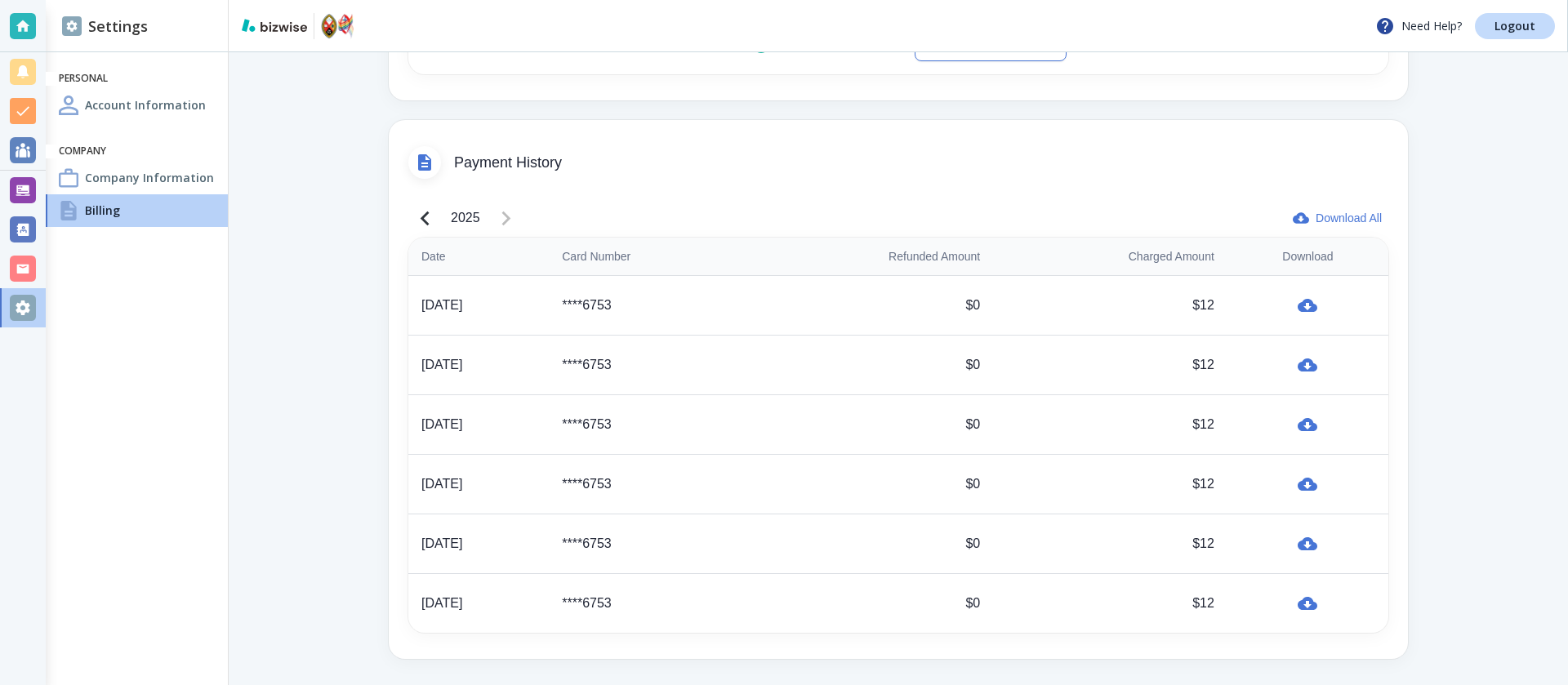 scroll, scrollTop: 0, scrollLeft: 0, axis: both 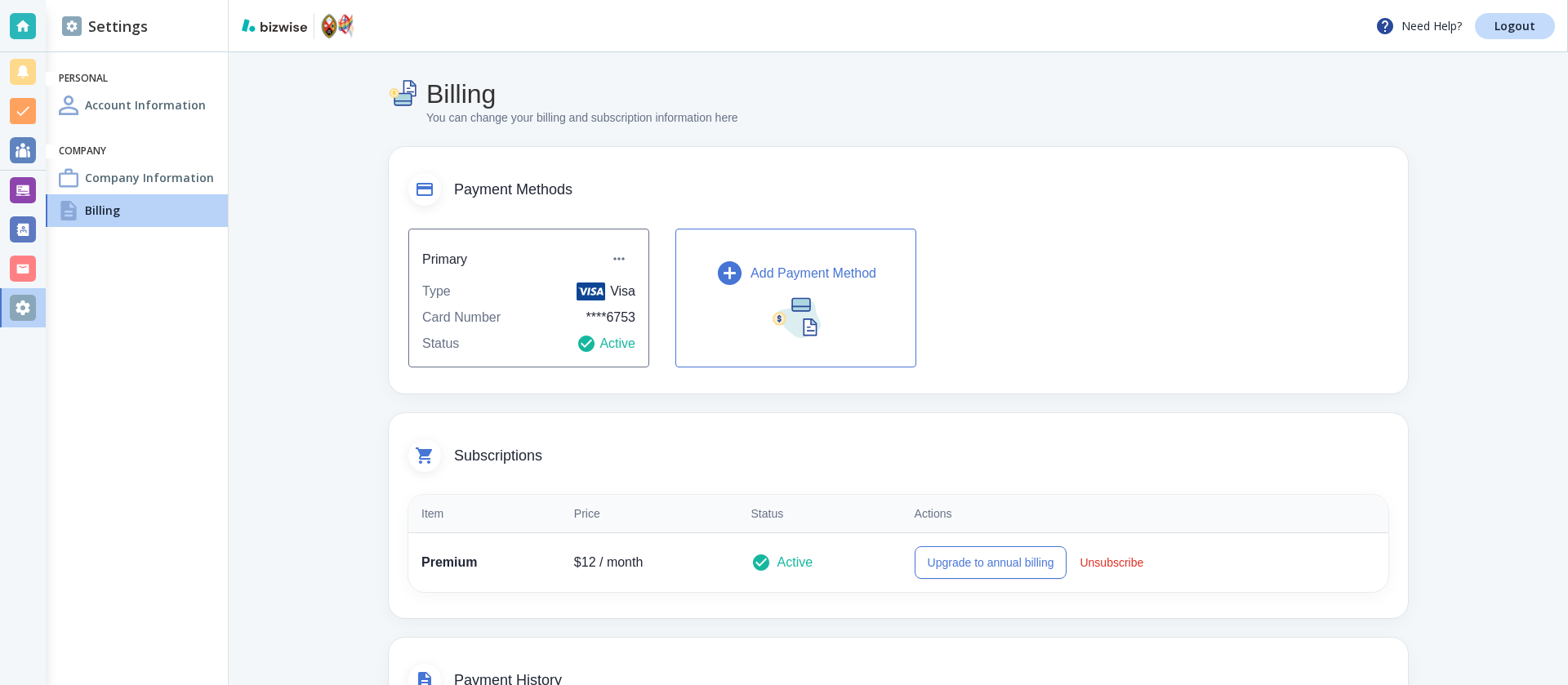 click on "Account Information" at bounding box center (136, 105) 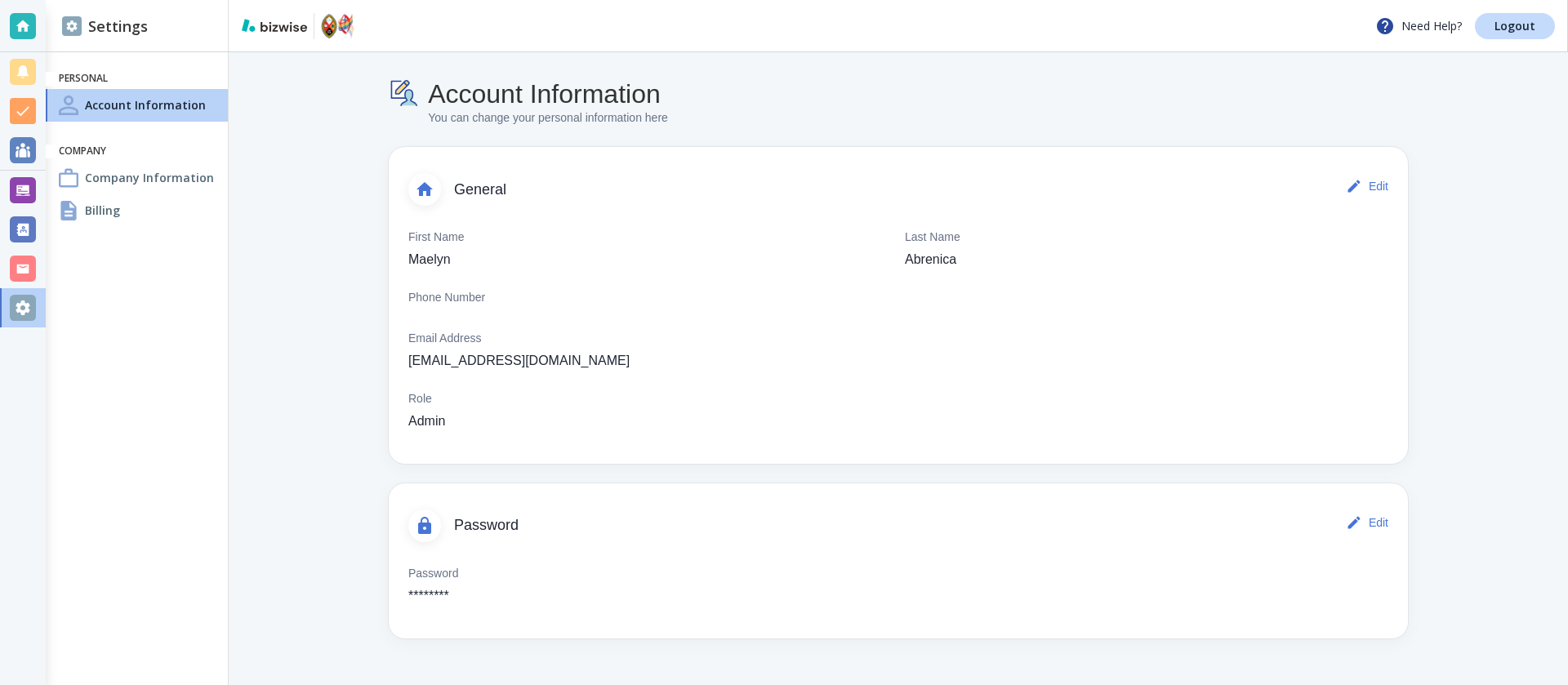 click on "Account Information You can change your personal information here General Edit First Name Maelyn Last Name Abrenica Phone Number Email Address saintlukesunitedchurchtoronto@gmail.com Role Admin Password Edit Password ********" at bounding box center (898, 358) 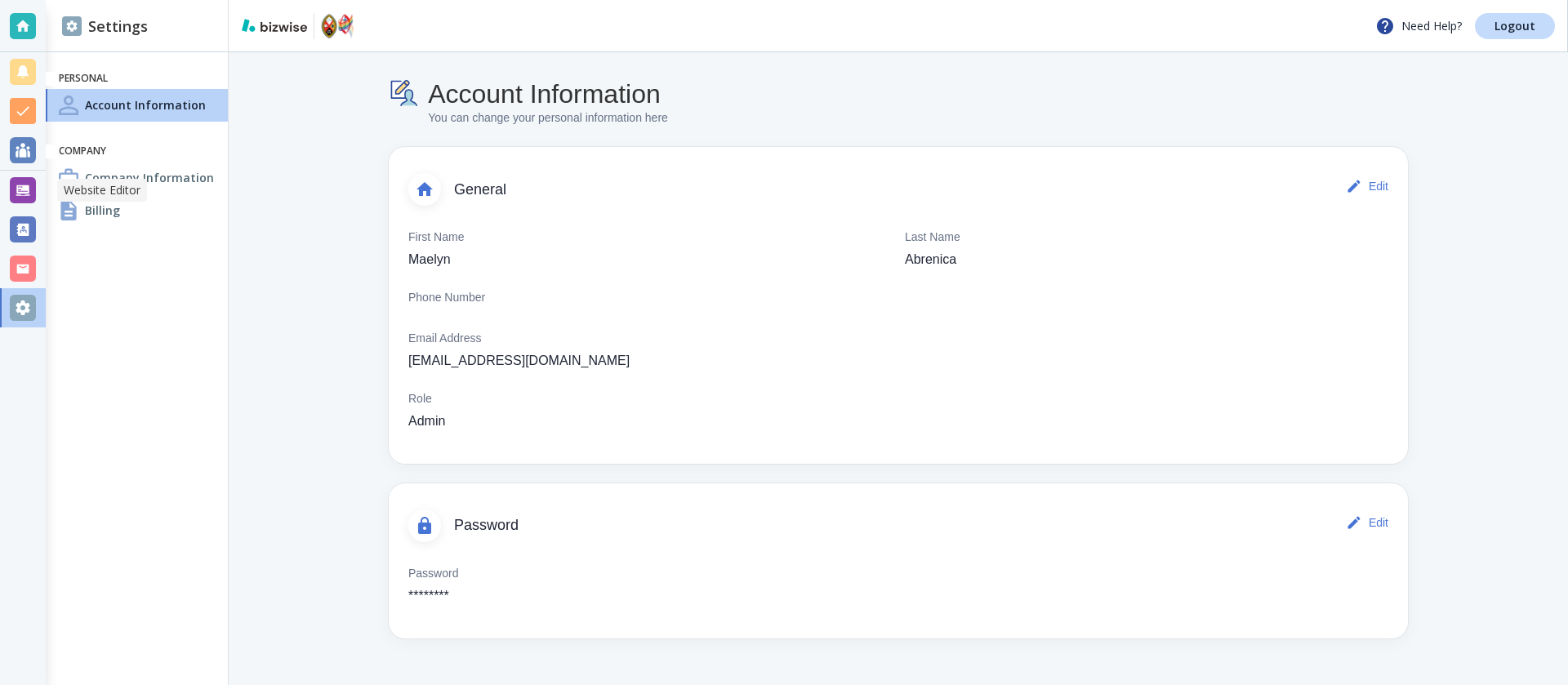 click at bounding box center (23, 190) 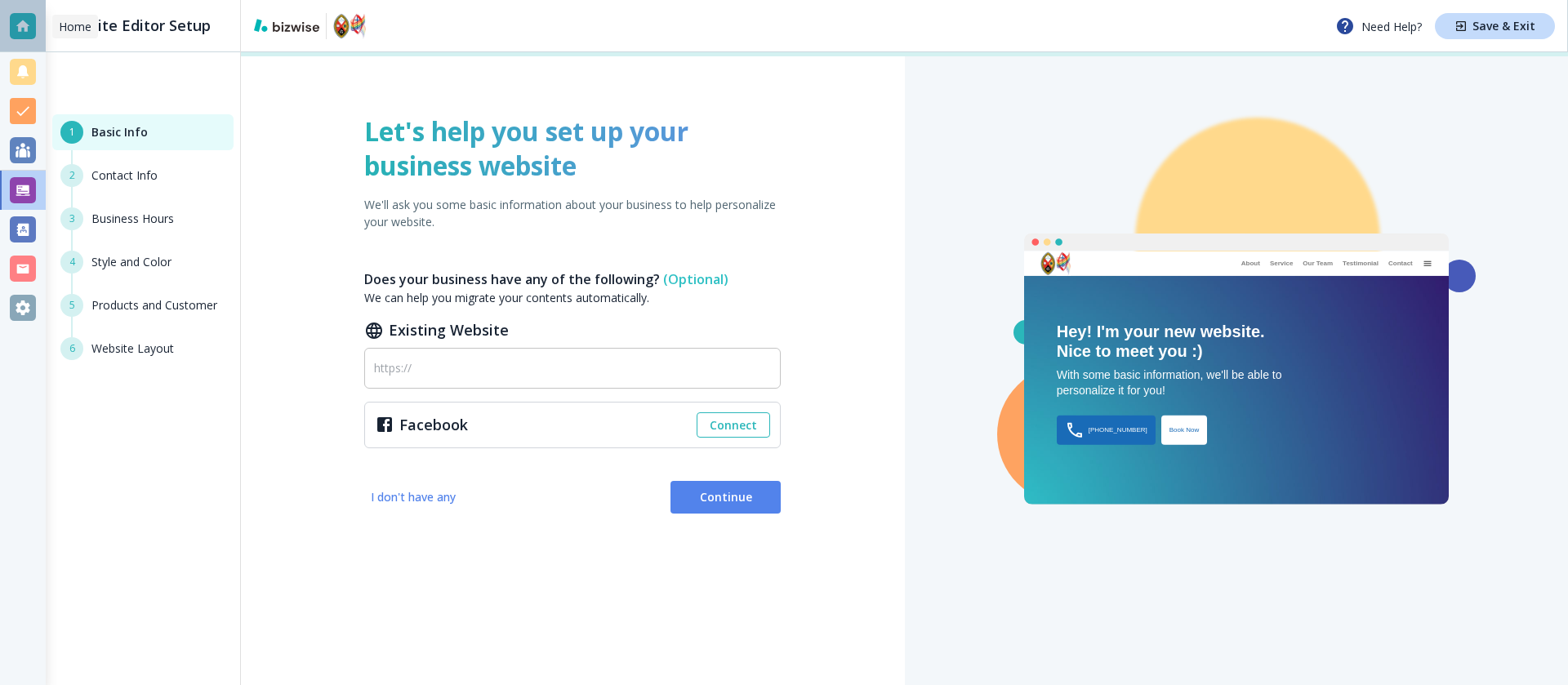 click at bounding box center (23, 26) 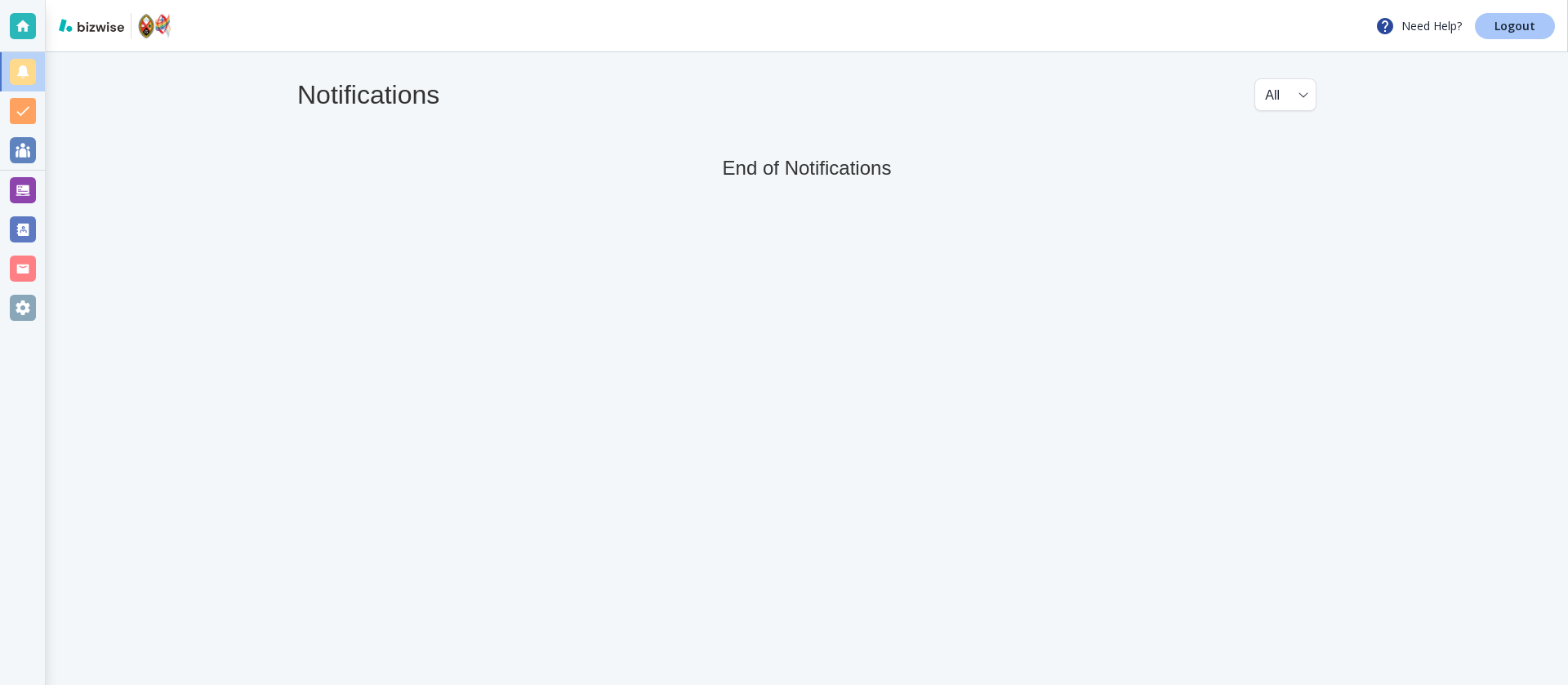 click on "Logout" at bounding box center (1515, 26) 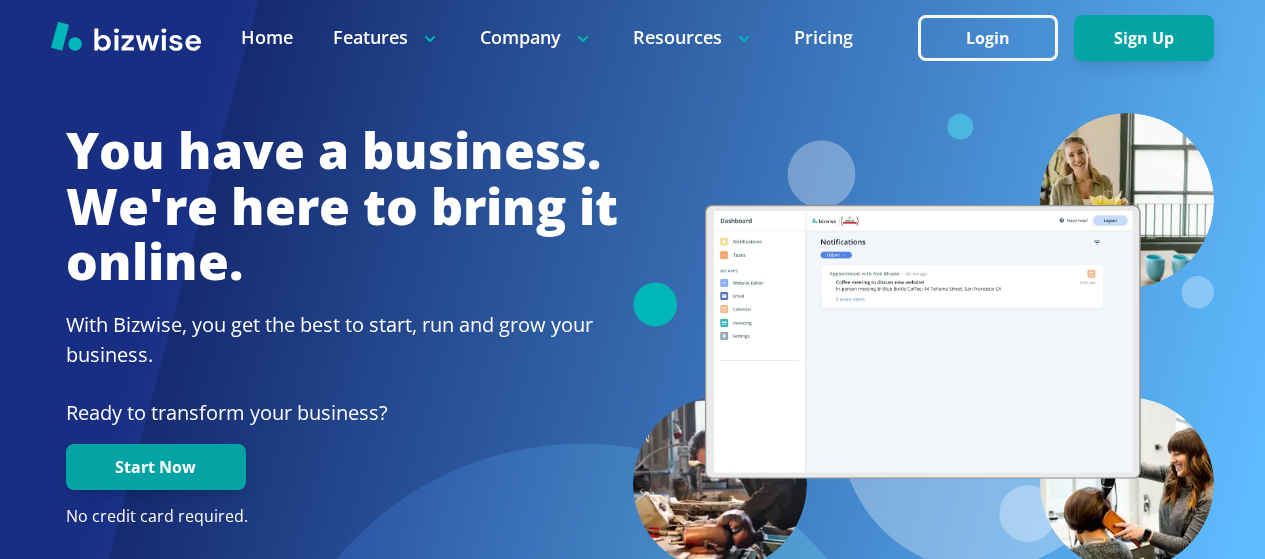 scroll, scrollTop: 0, scrollLeft: 0, axis: both 